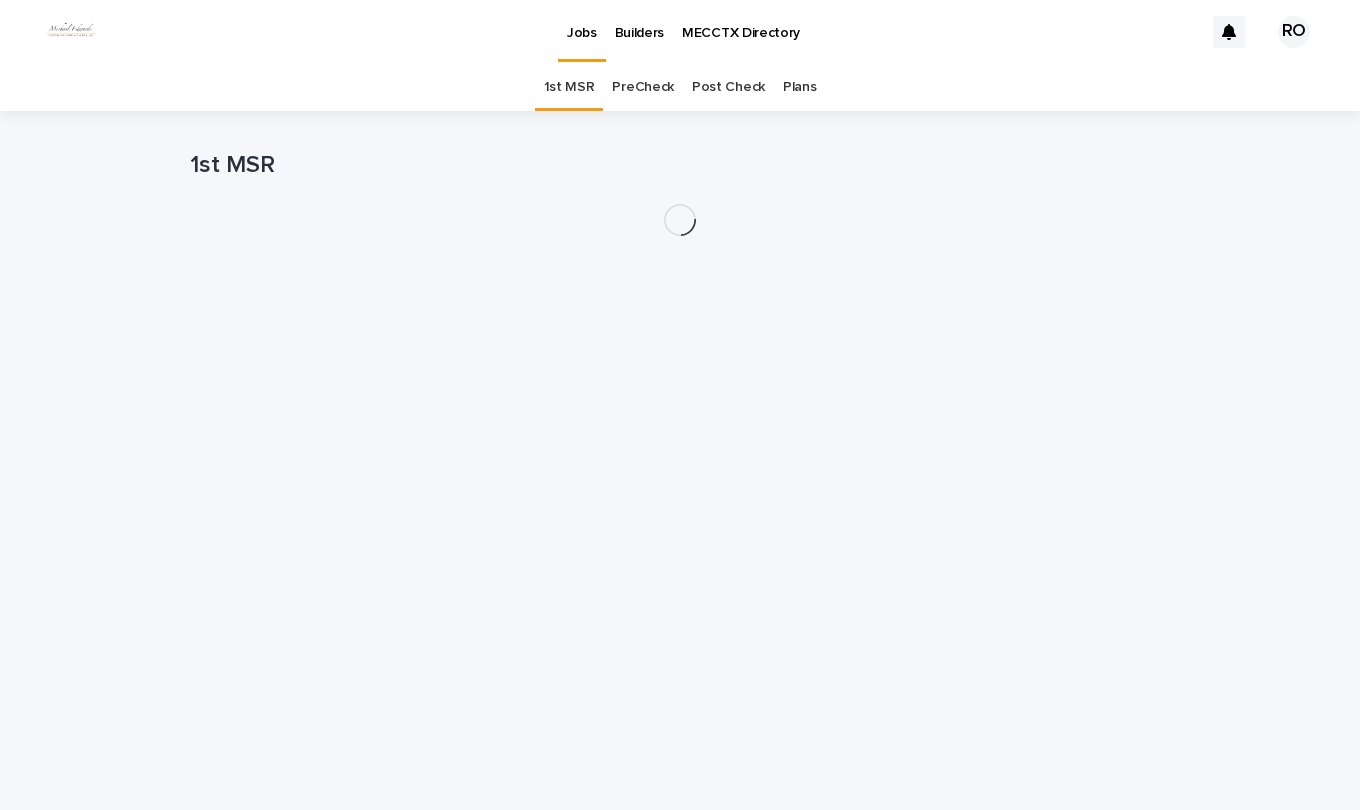 scroll, scrollTop: 0, scrollLeft: 0, axis: both 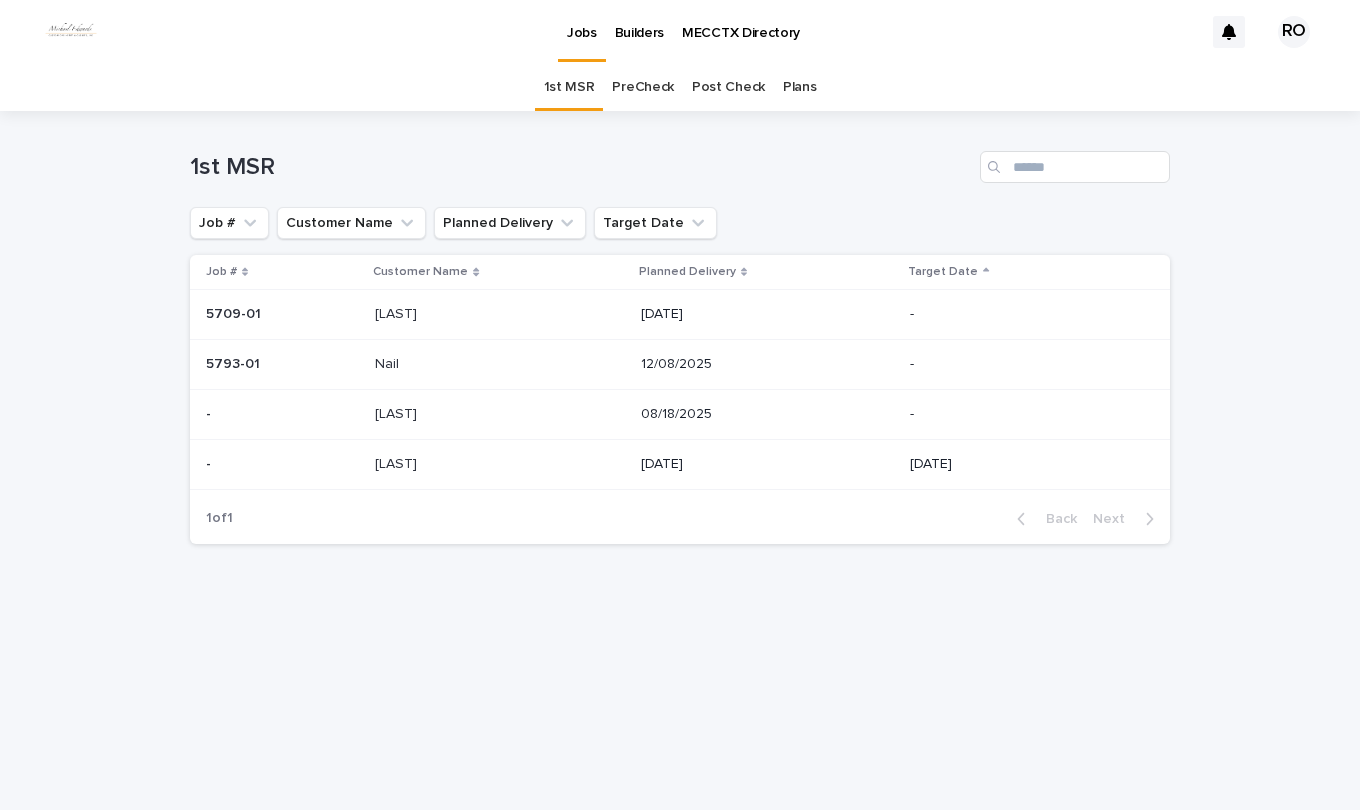 click on "[LAST]" at bounding box center [398, 412] 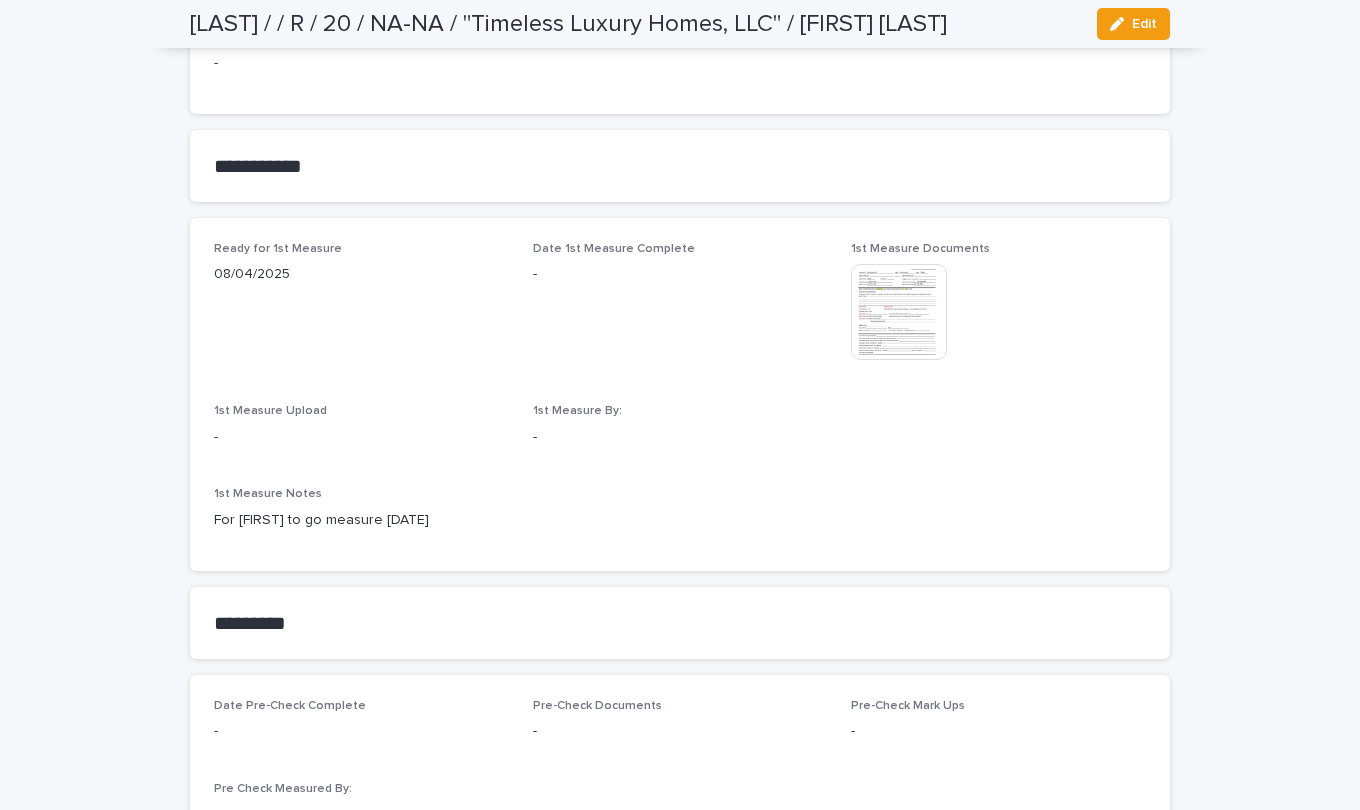 scroll, scrollTop: 1000, scrollLeft: 0, axis: vertical 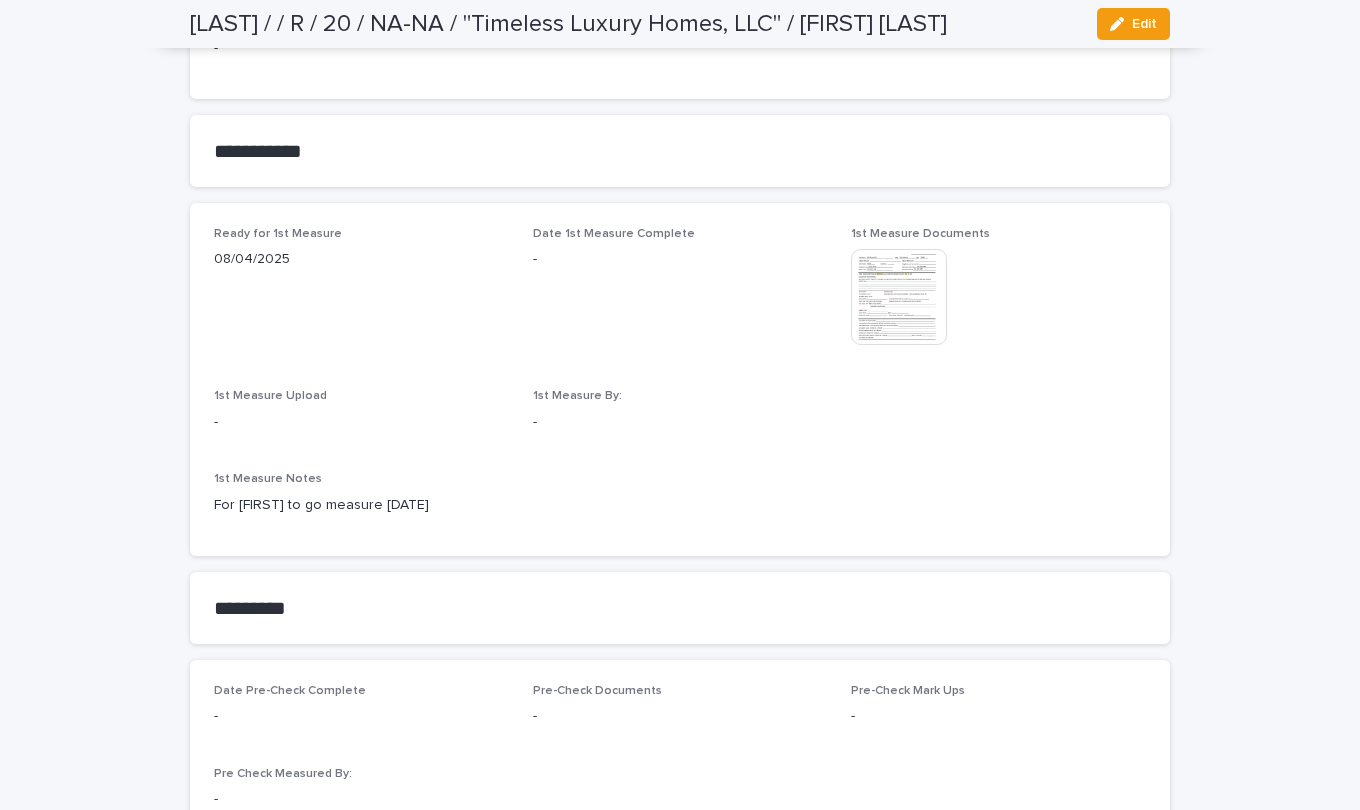 click at bounding box center (899, 297) 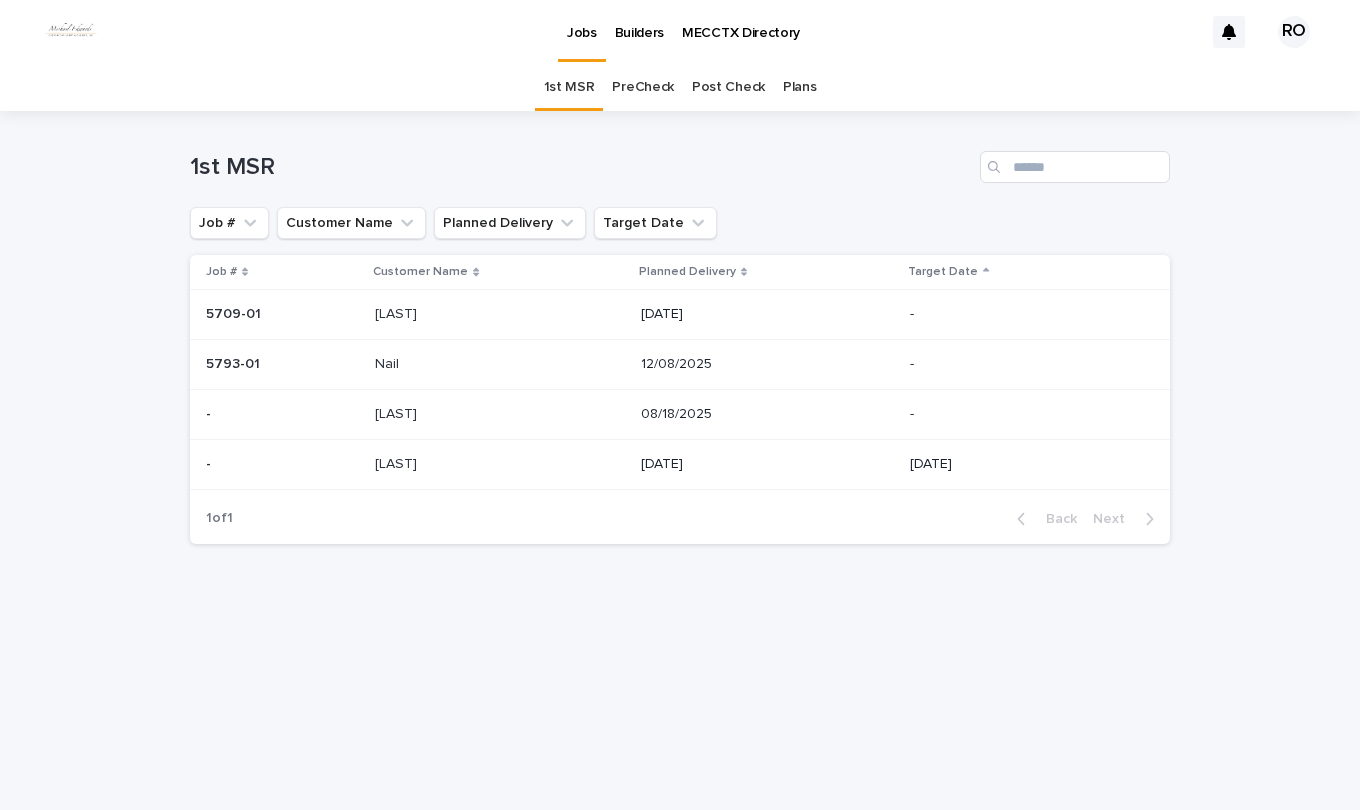 scroll, scrollTop: 0, scrollLeft: 0, axis: both 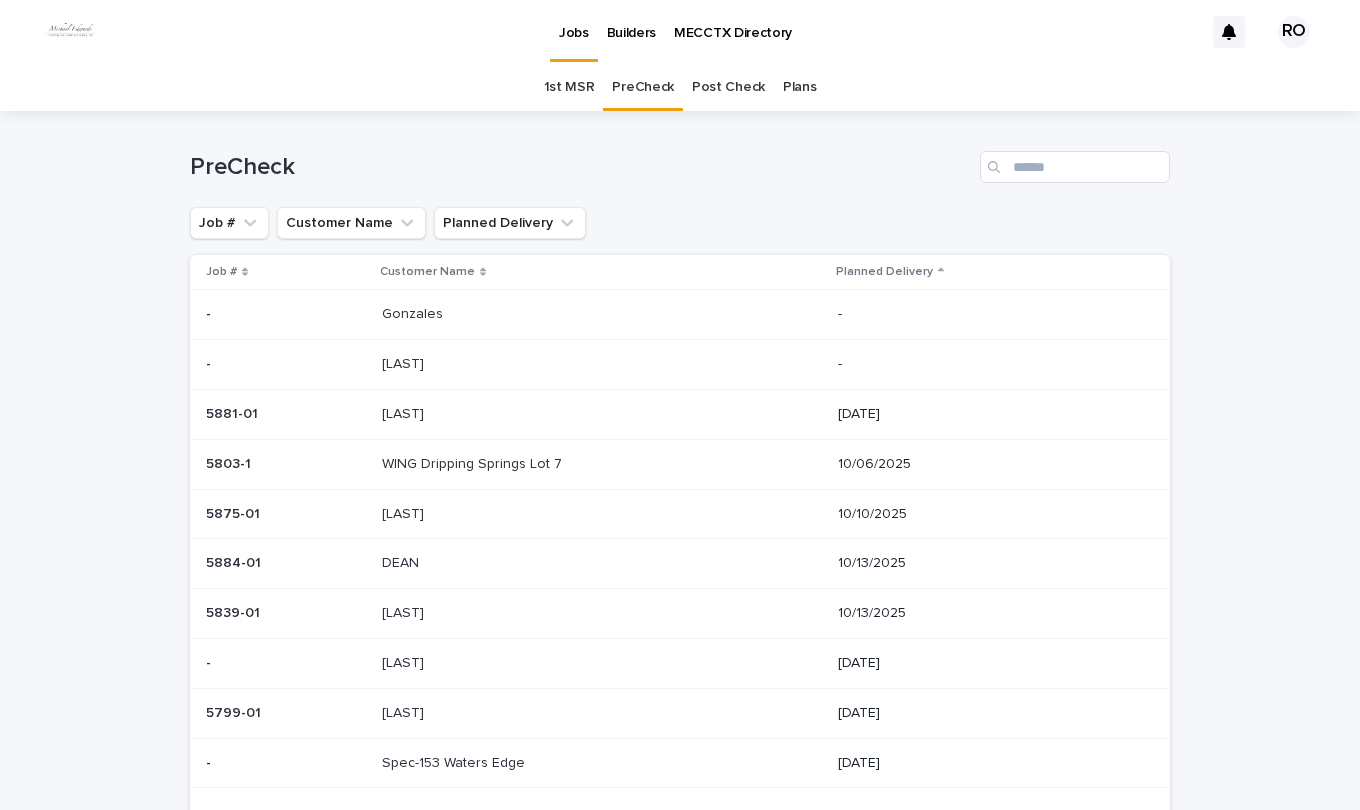 click at bounding box center (548, 314) 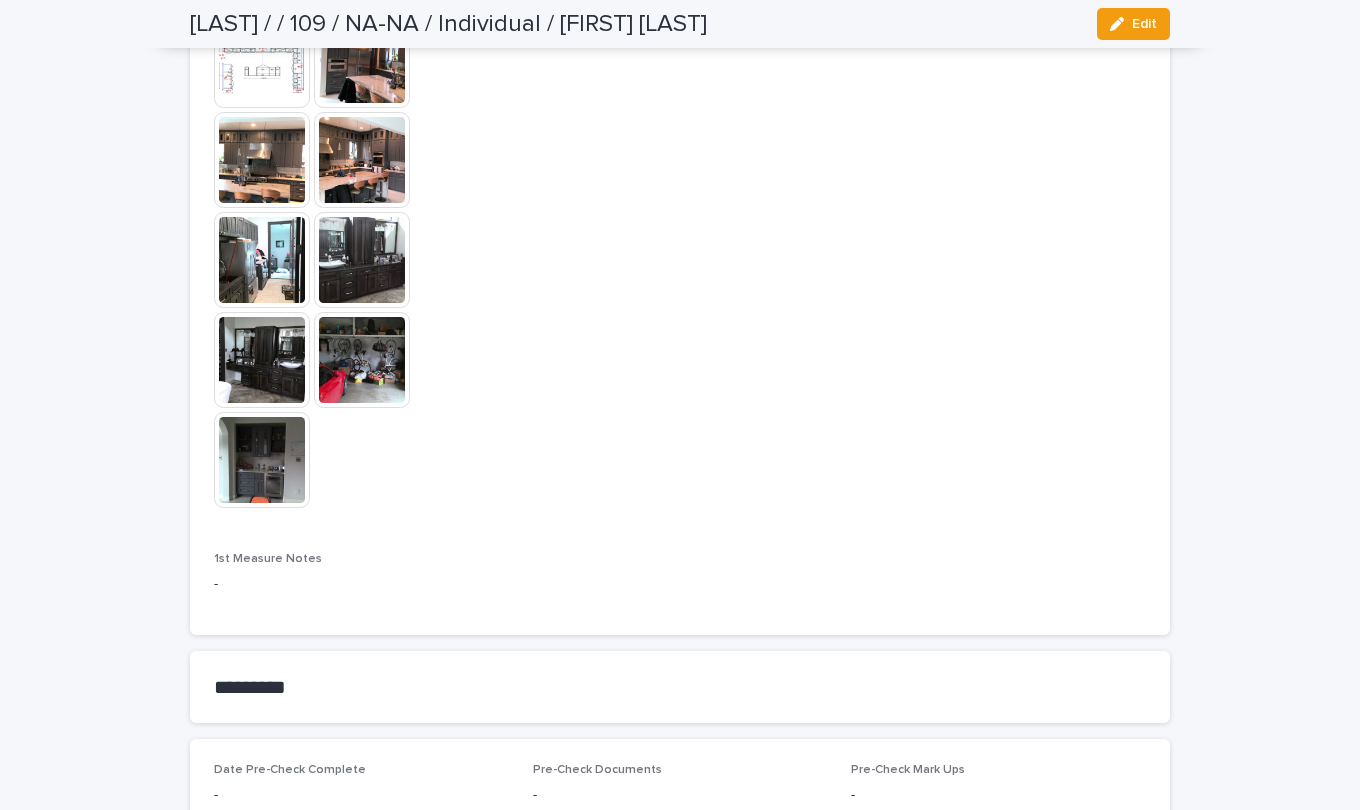 scroll, scrollTop: 1600, scrollLeft: 0, axis: vertical 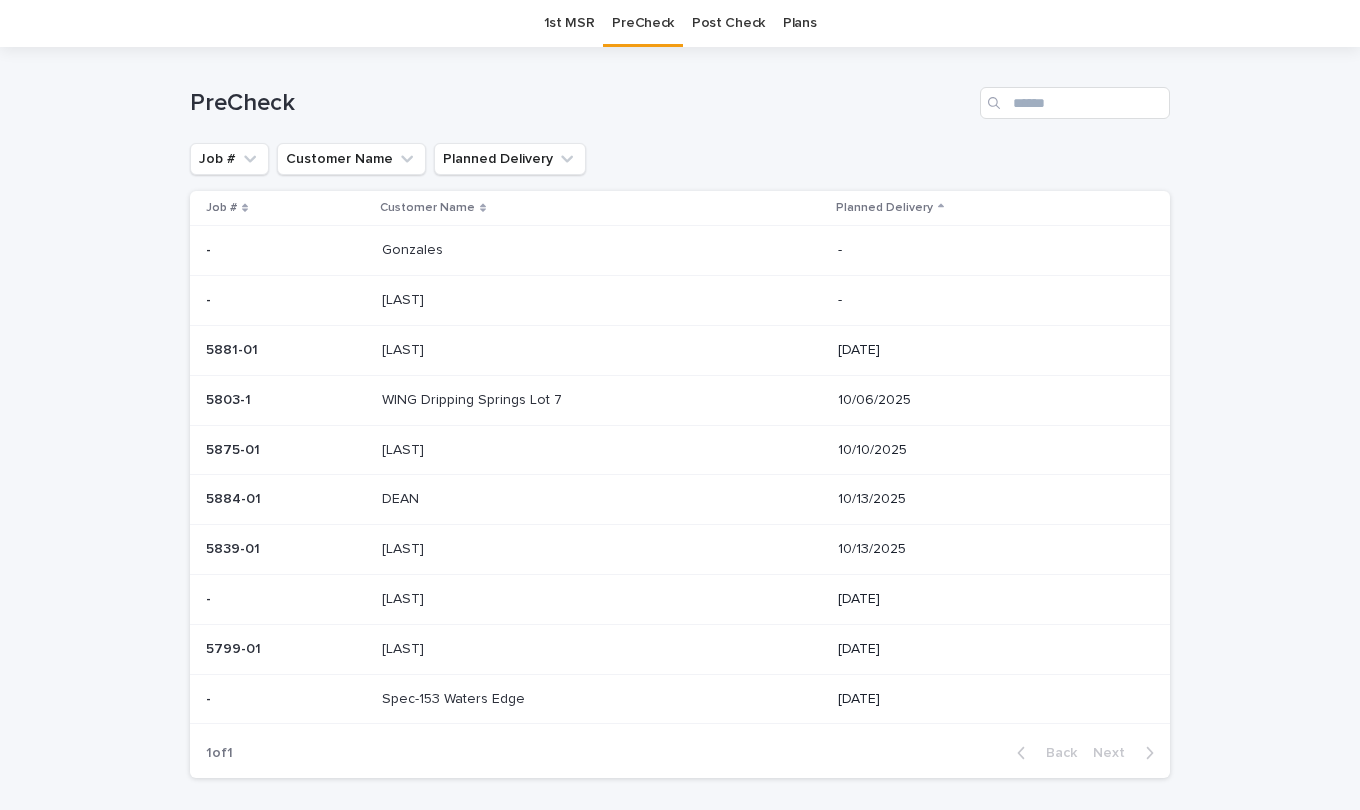 click on "- -" at bounding box center [286, 300] 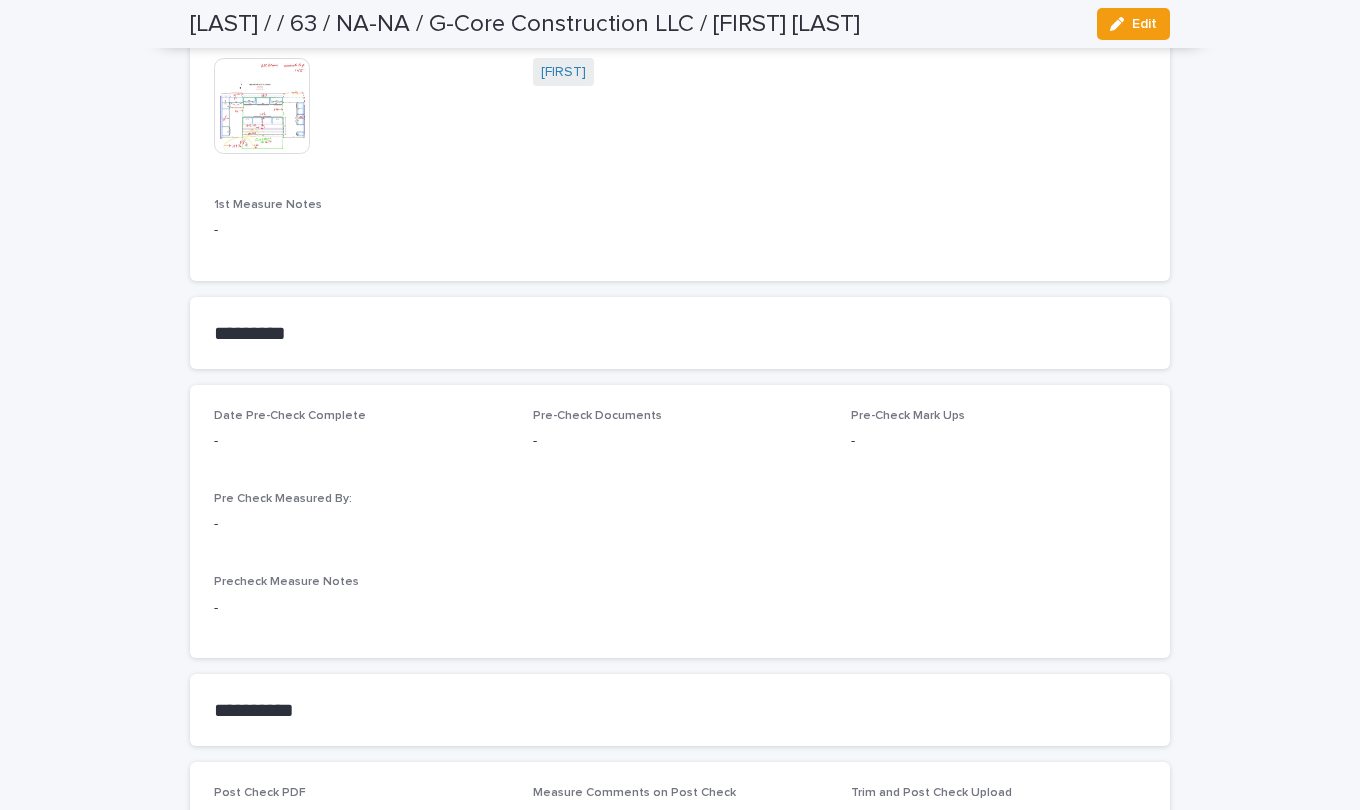scroll, scrollTop: 1500, scrollLeft: 0, axis: vertical 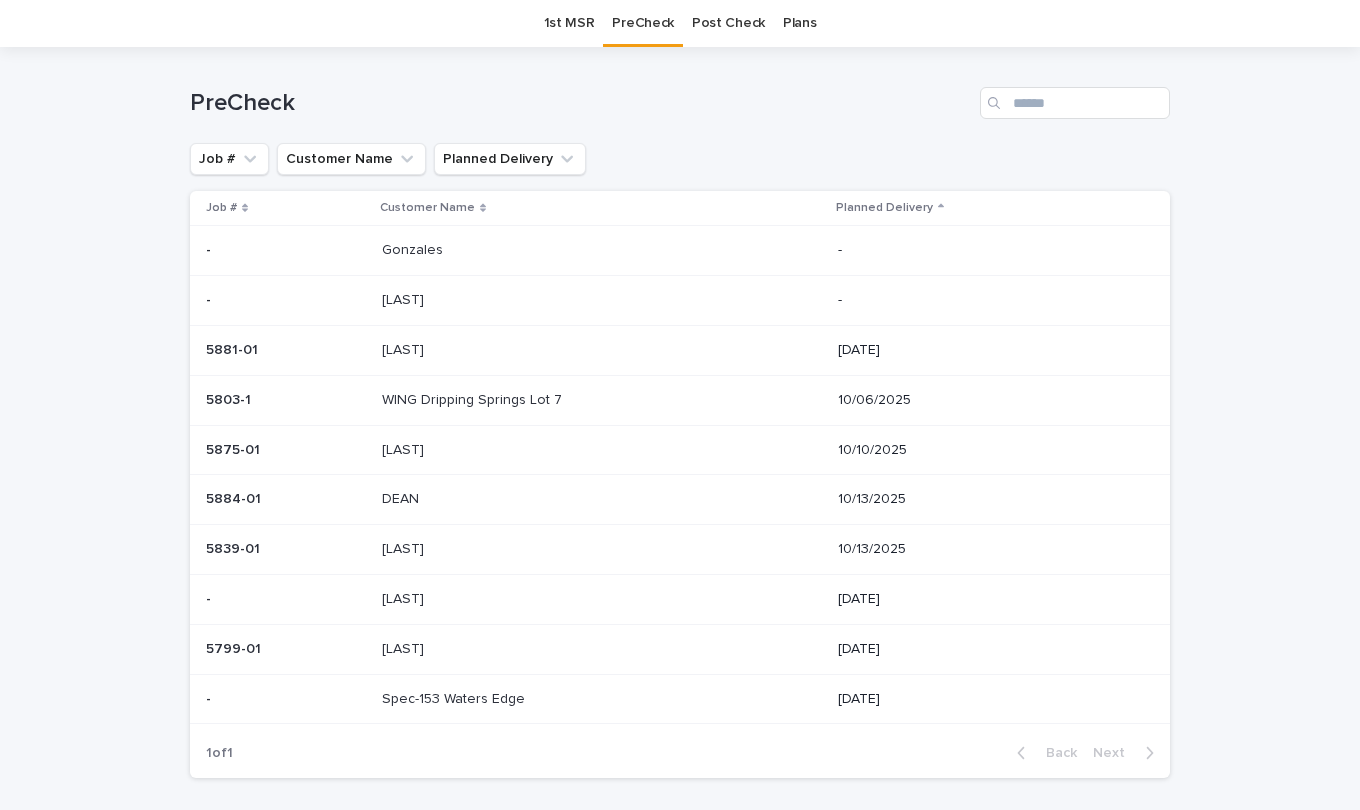 click on "[LAST] [LAST]" at bounding box center [602, 350] 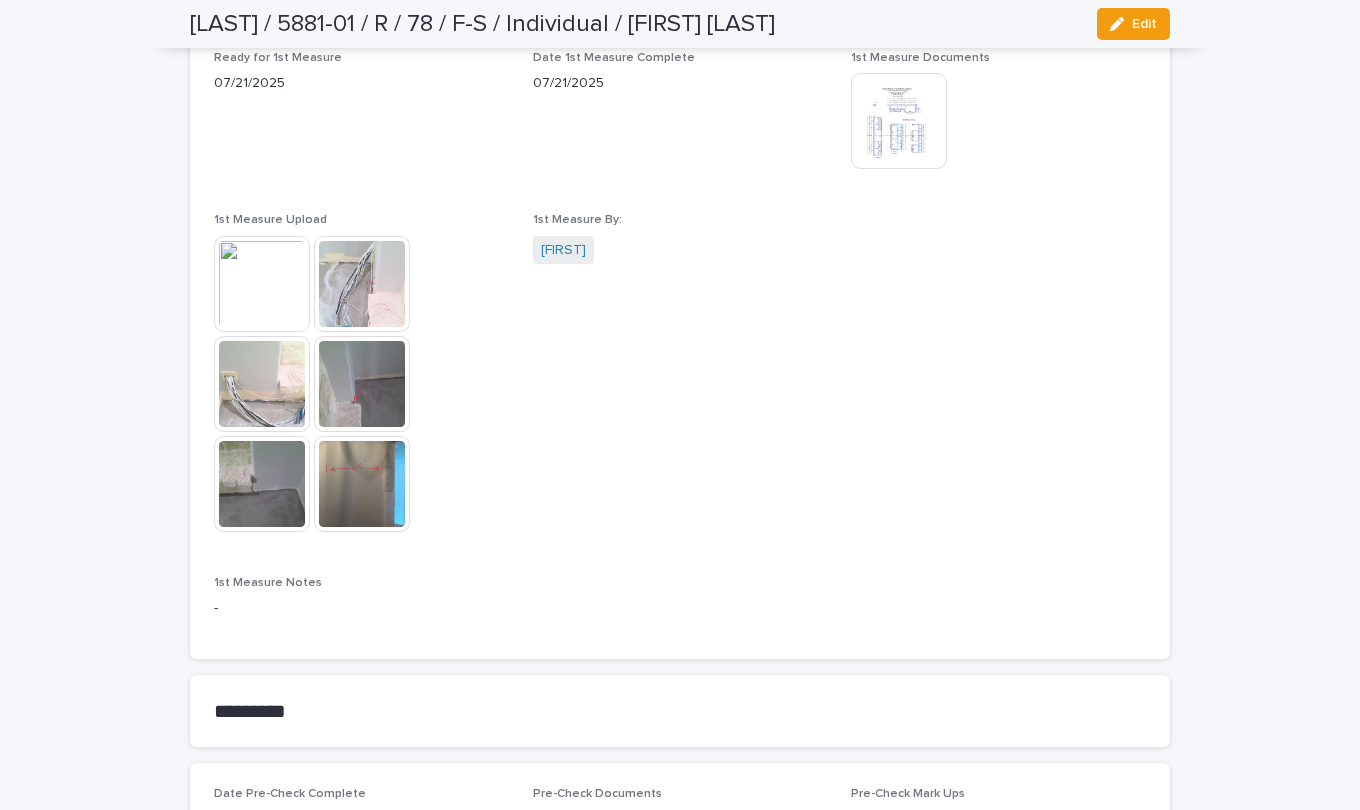 scroll, scrollTop: 1500, scrollLeft: 0, axis: vertical 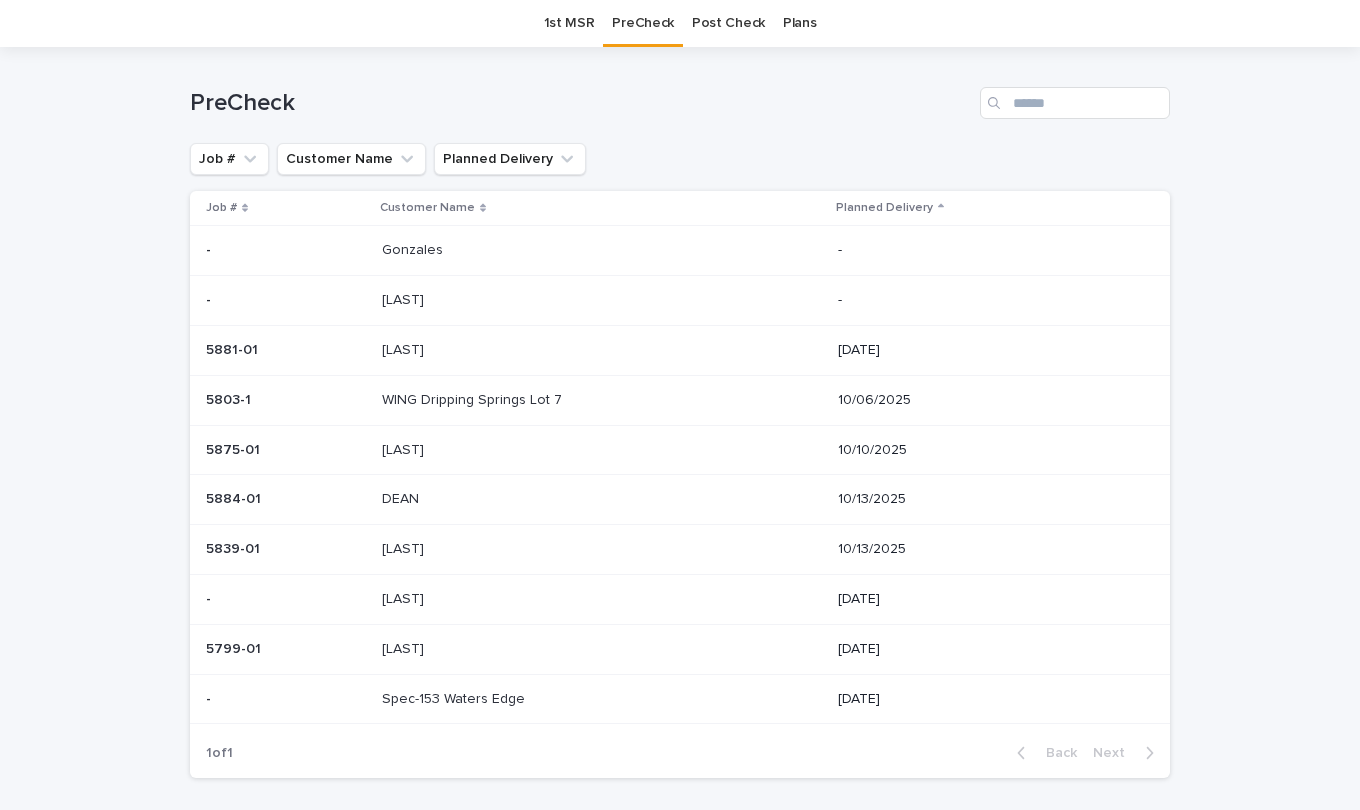 click on "5803-1 5803-1" at bounding box center (282, 400) 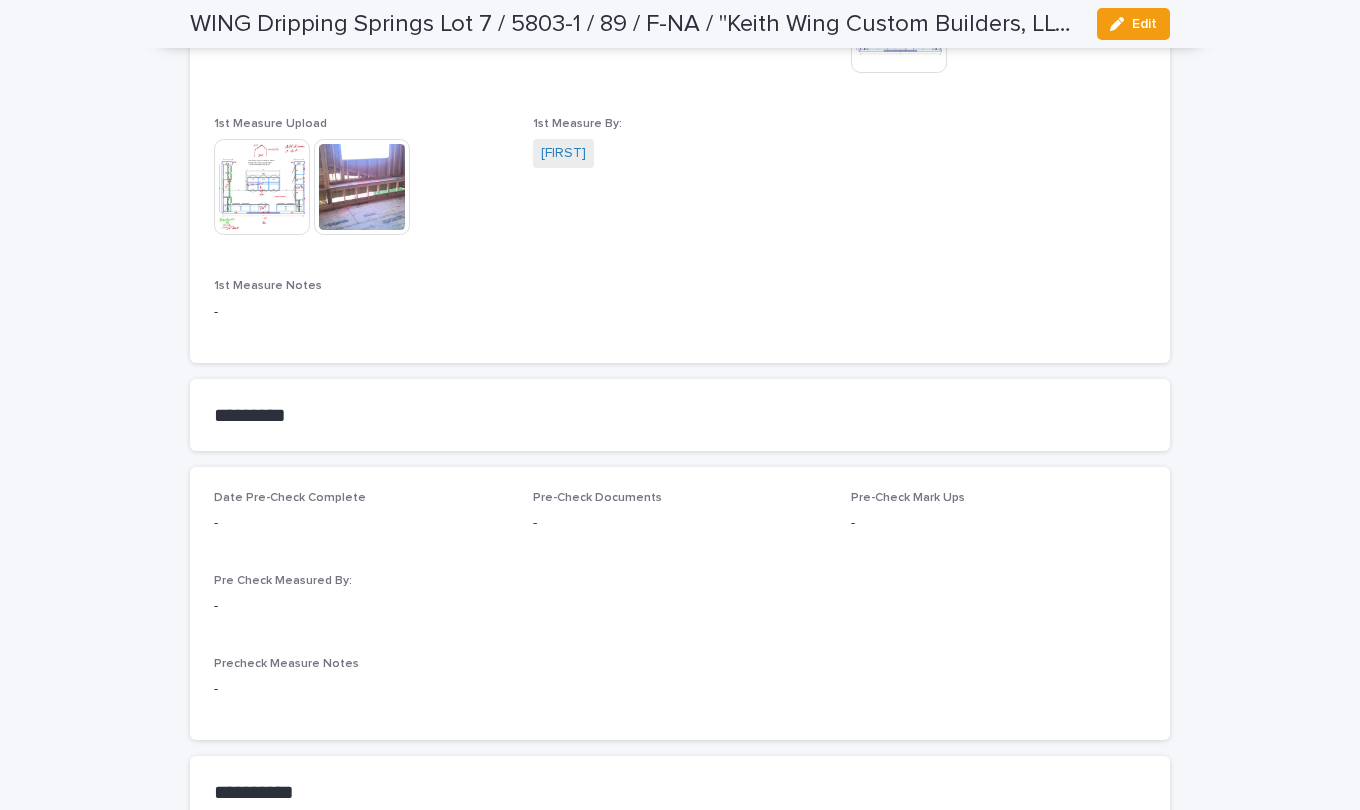 scroll, scrollTop: 1500, scrollLeft: 0, axis: vertical 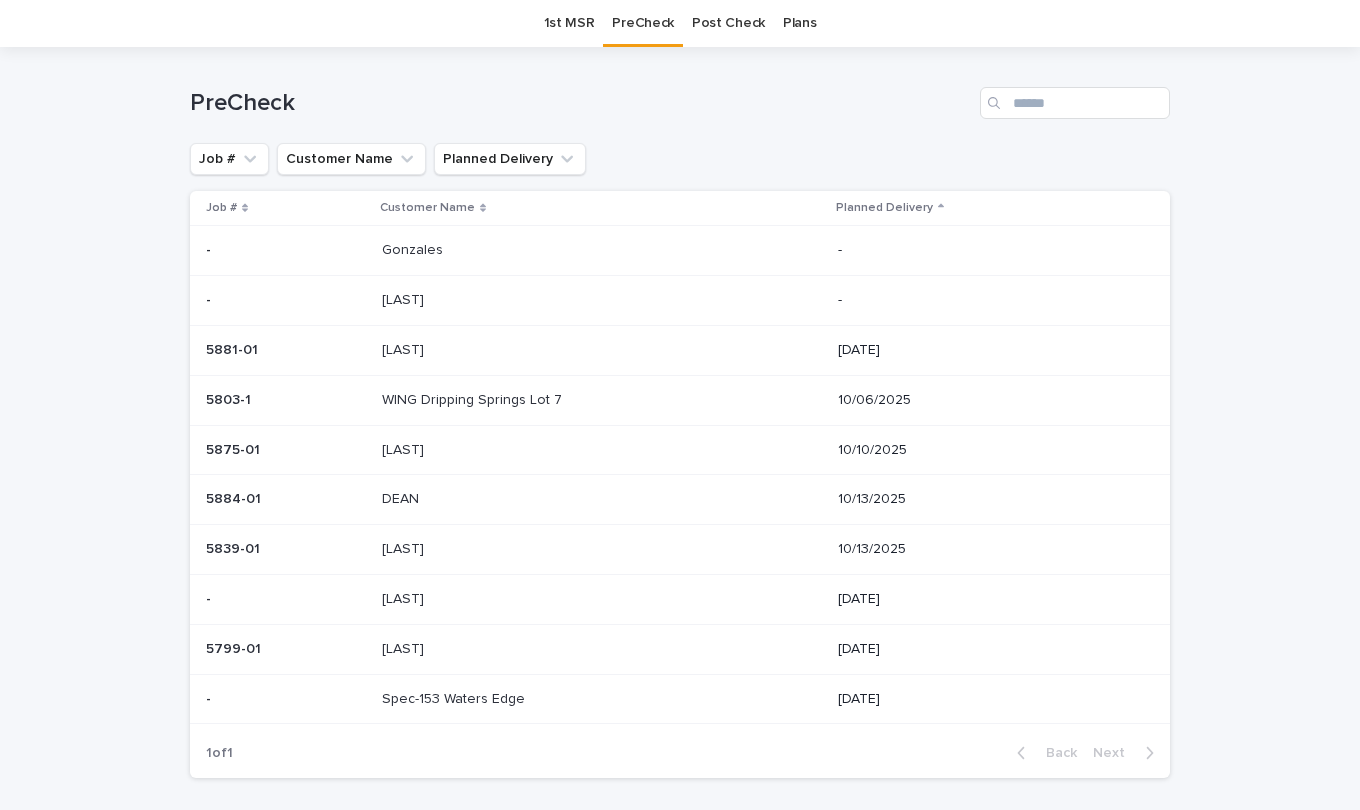 click on "[LAST] [LAST]" at bounding box center (602, 450) 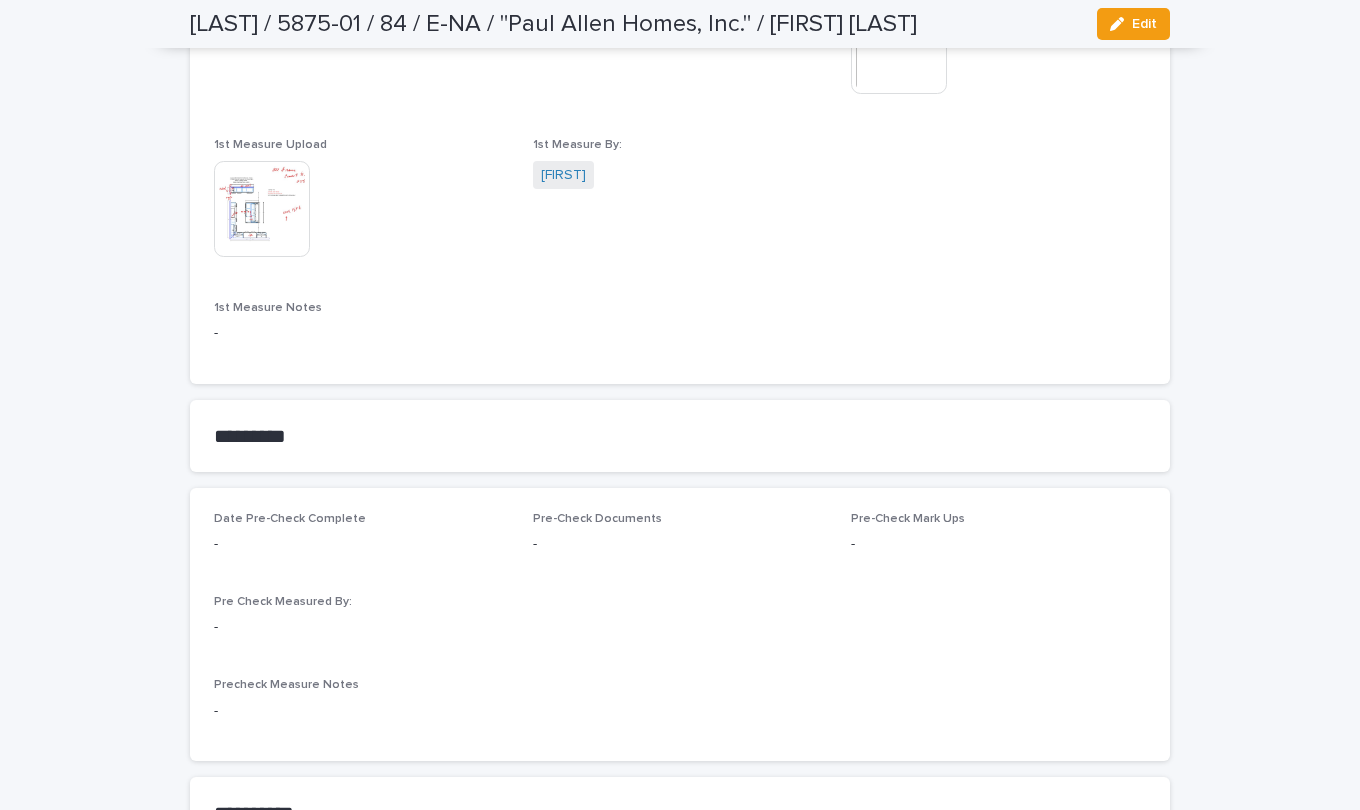 scroll, scrollTop: 1400, scrollLeft: 0, axis: vertical 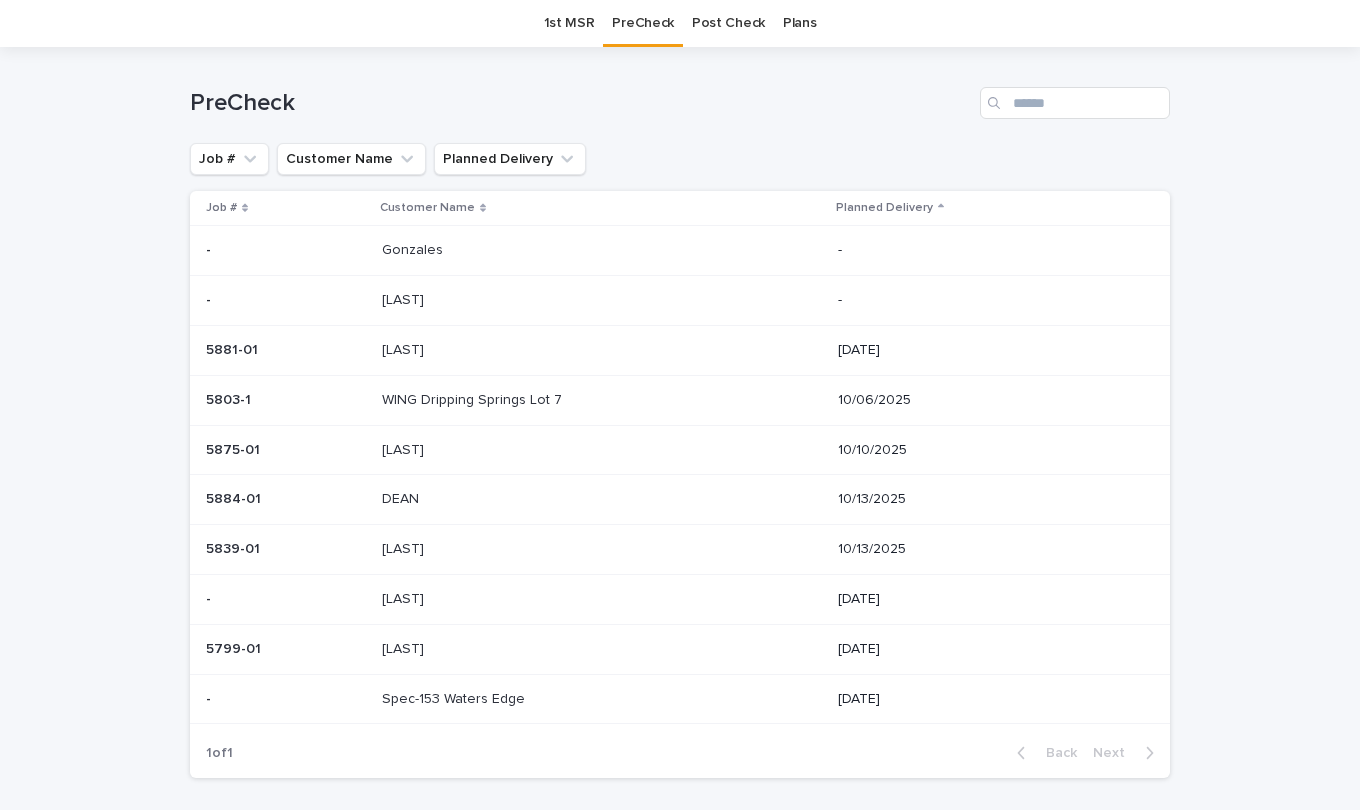 click at bounding box center [286, 499] 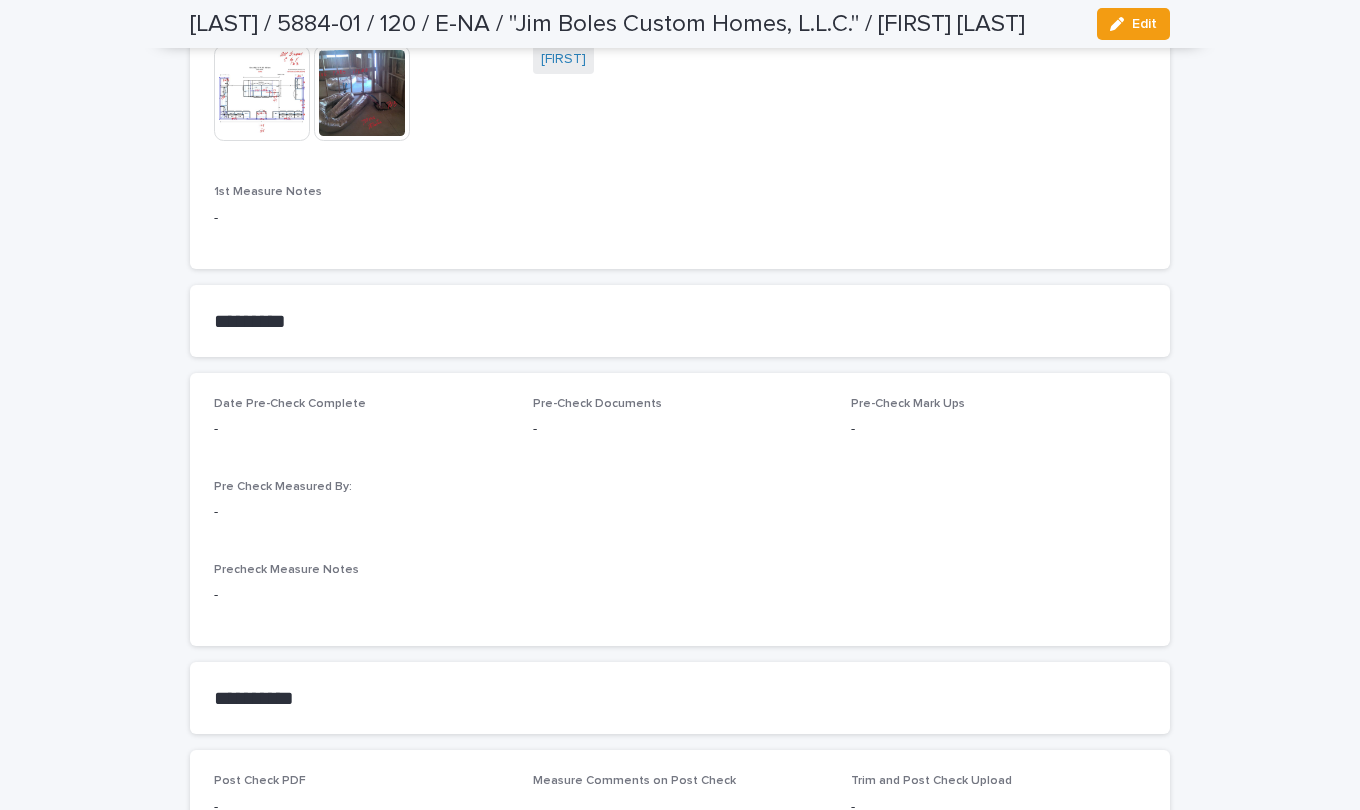scroll, scrollTop: 1500, scrollLeft: 0, axis: vertical 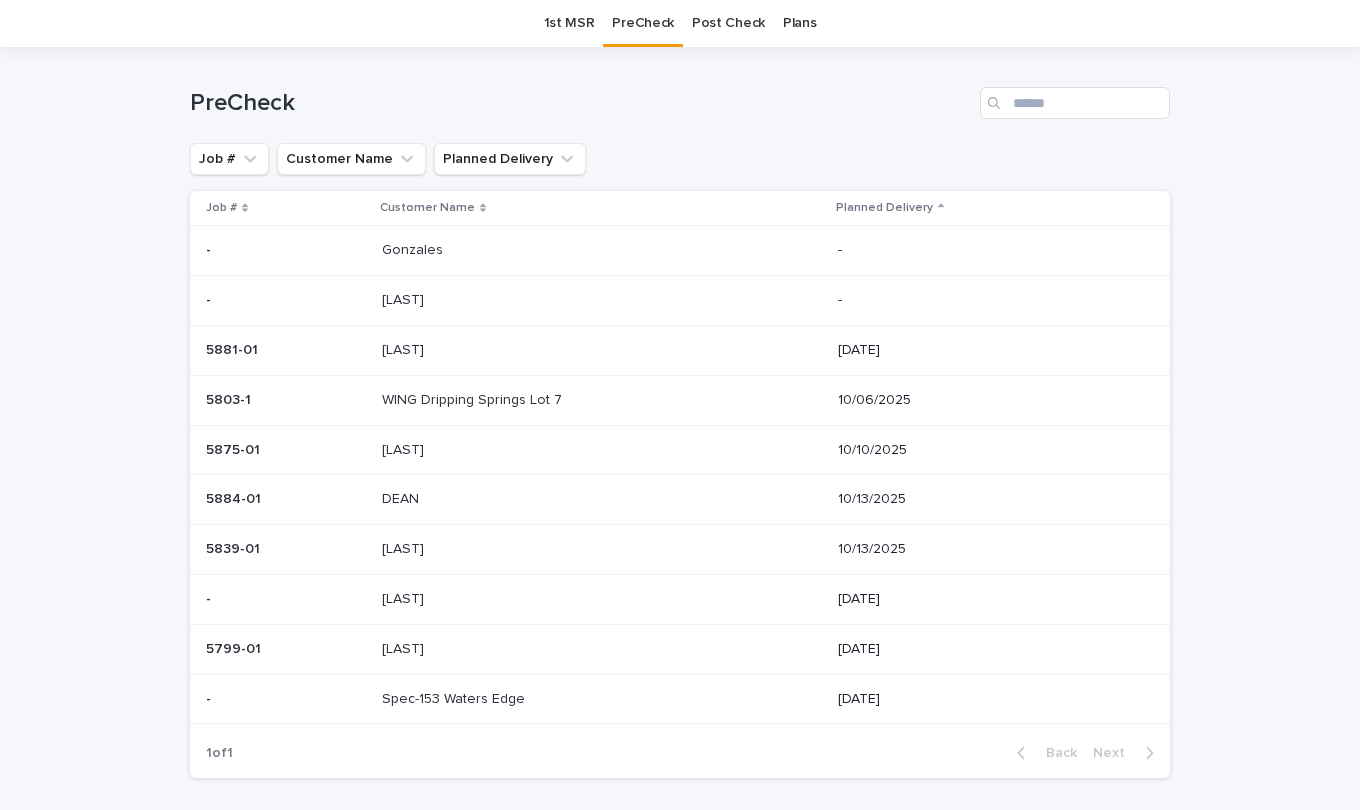 click on "[LAST]" at bounding box center (405, 547) 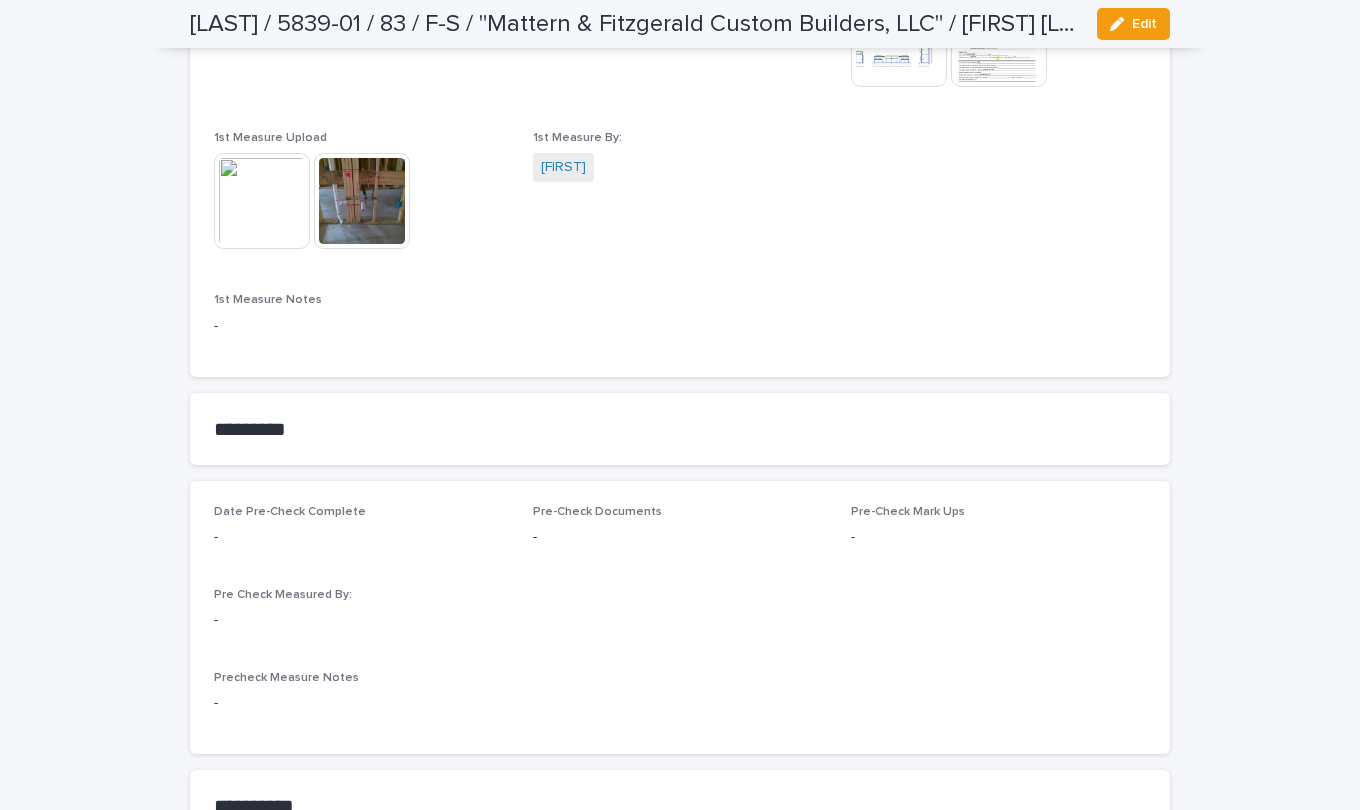 scroll, scrollTop: 1300, scrollLeft: 0, axis: vertical 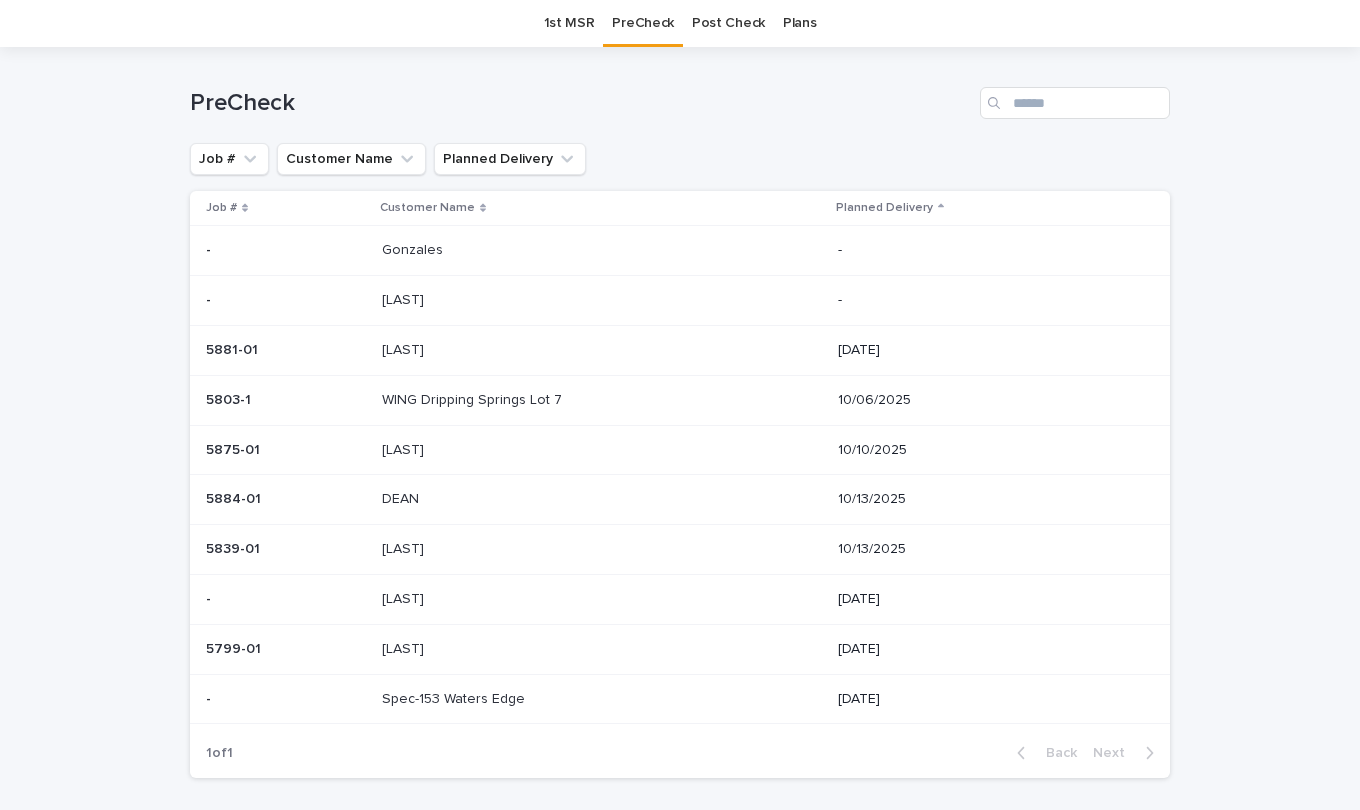 click on "- -" at bounding box center [282, 599] 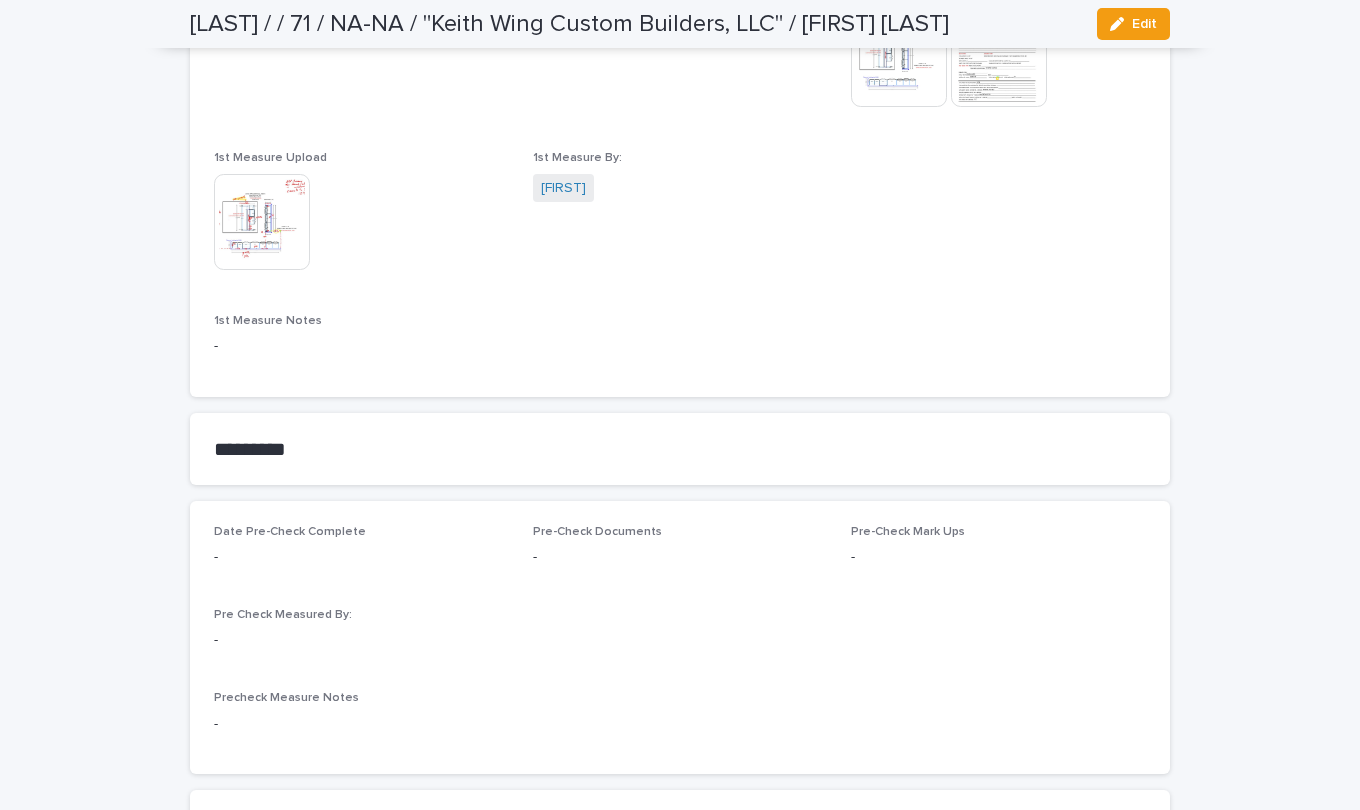 scroll, scrollTop: 1300, scrollLeft: 0, axis: vertical 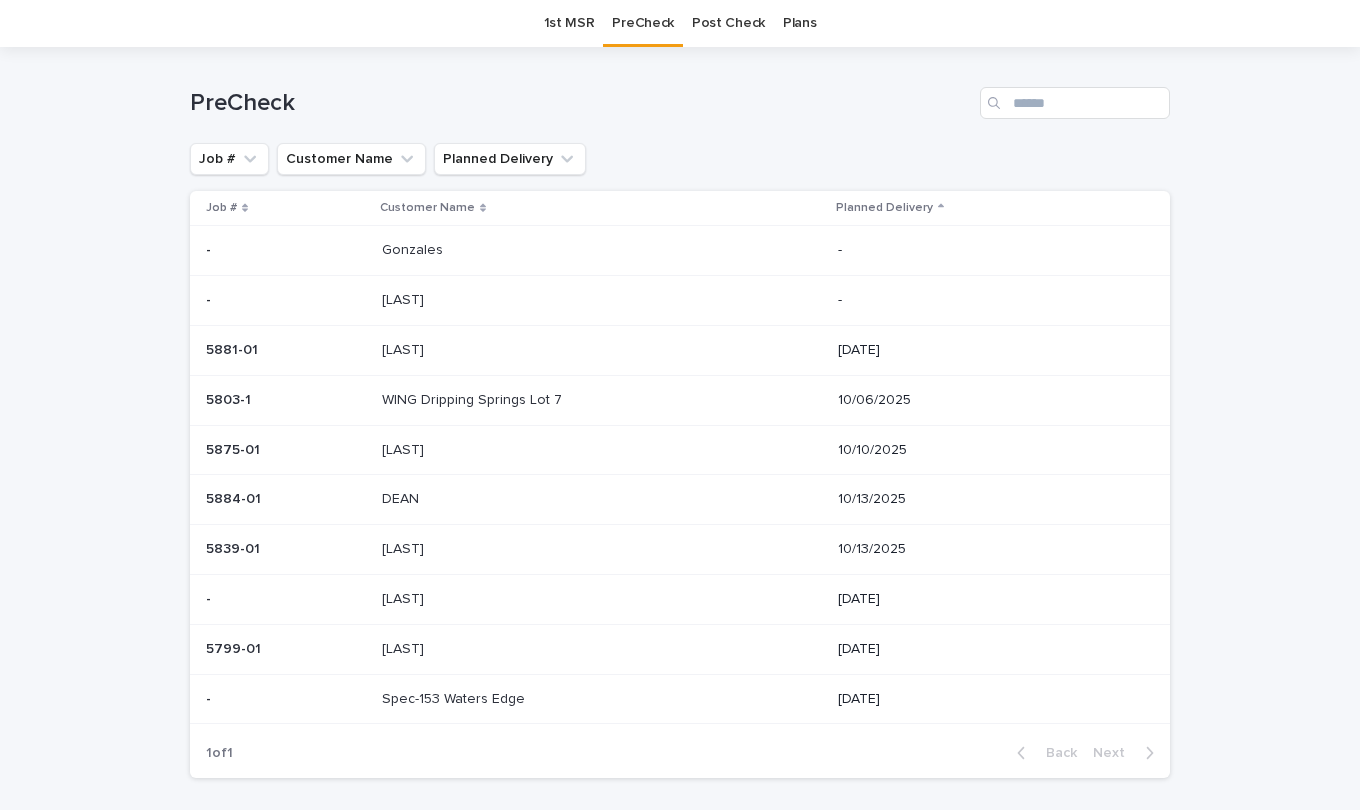 click at bounding box center [548, 649] 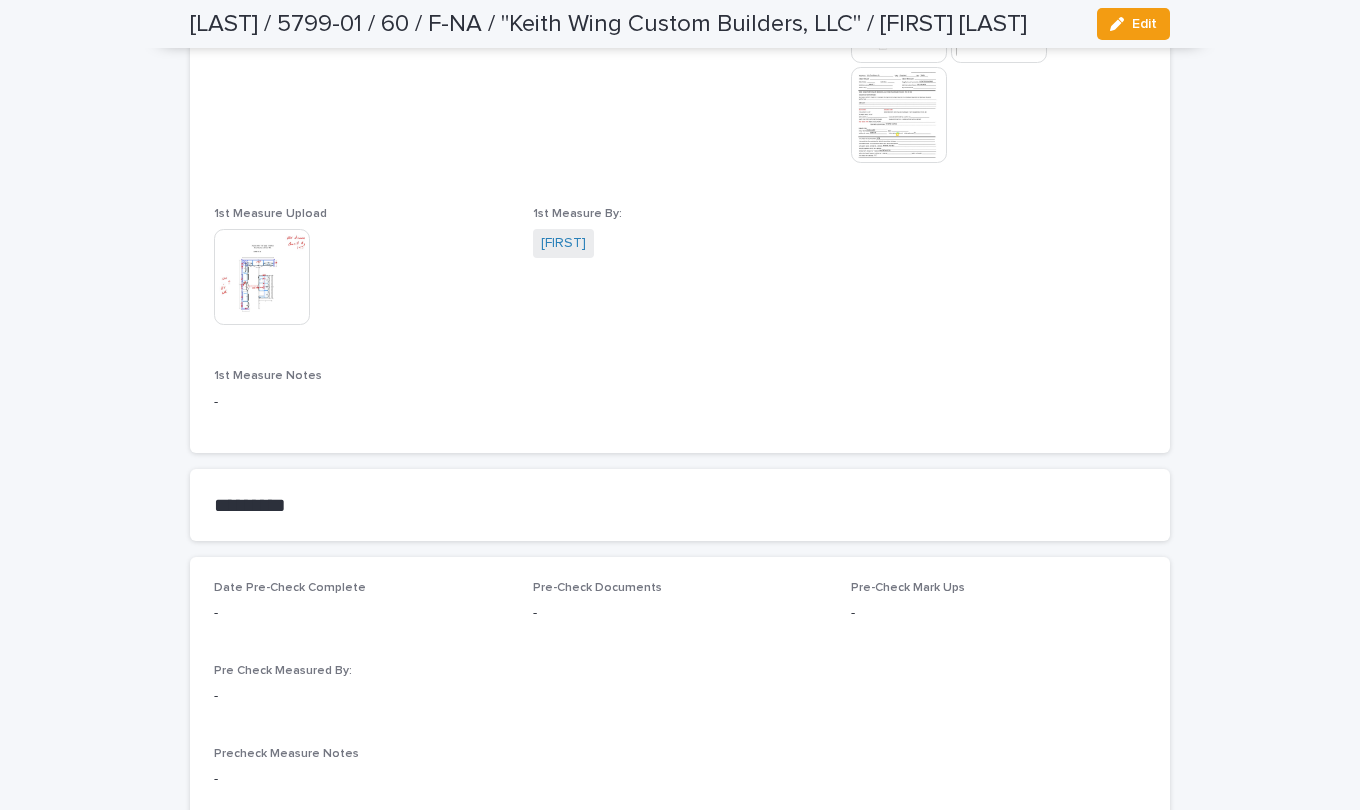 scroll, scrollTop: 1400, scrollLeft: 0, axis: vertical 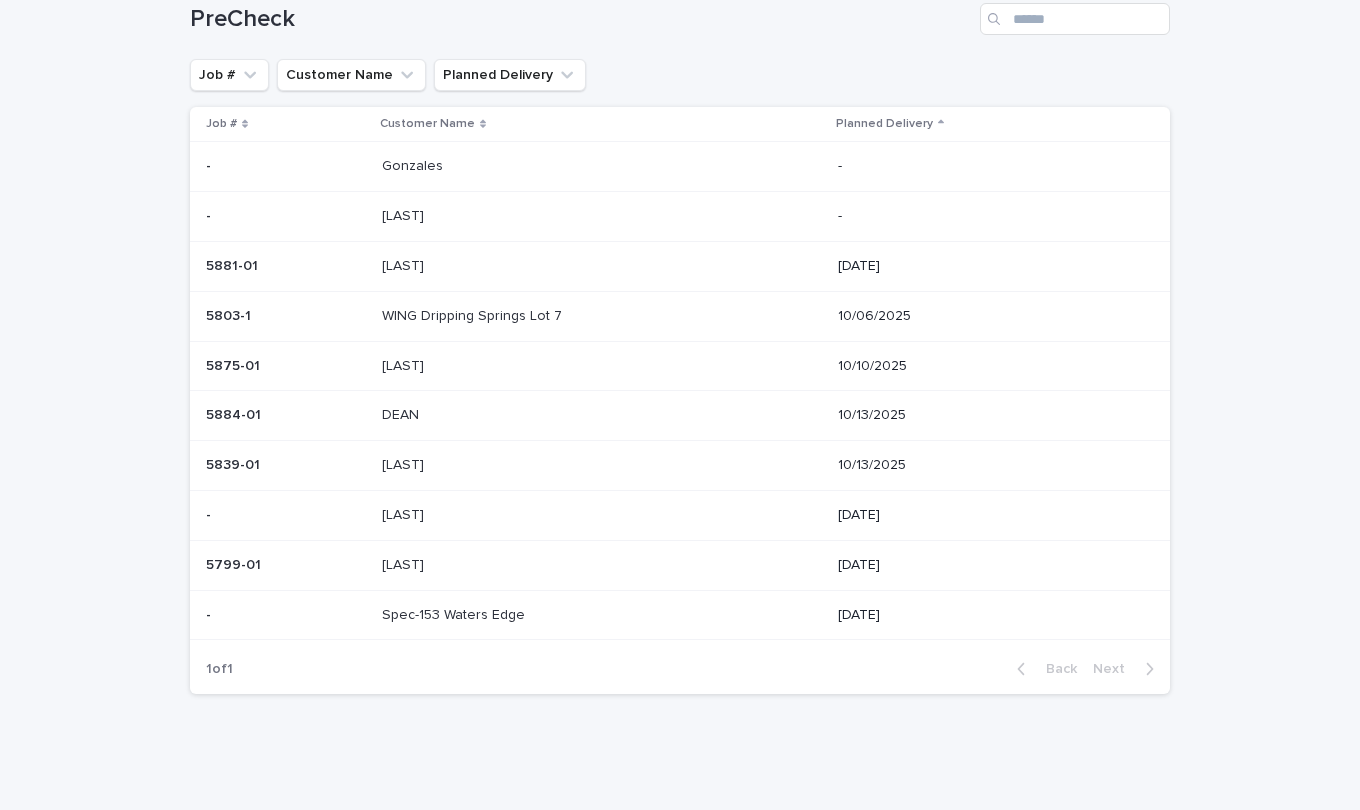 click on "Spec-153 Waters Edge Spec-153 Waters Edge" at bounding box center [602, 615] 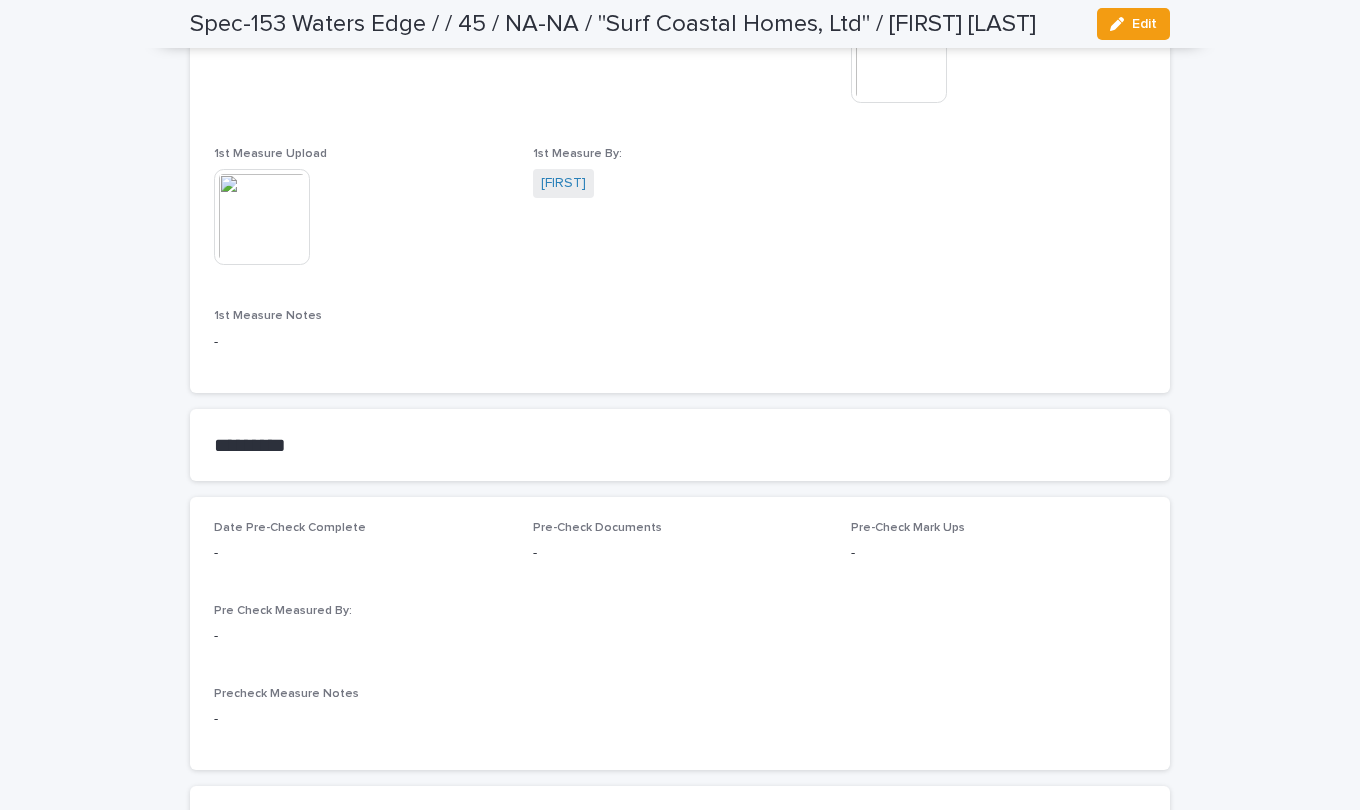 scroll, scrollTop: 1400, scrollLeft: 0, axis: vertical 